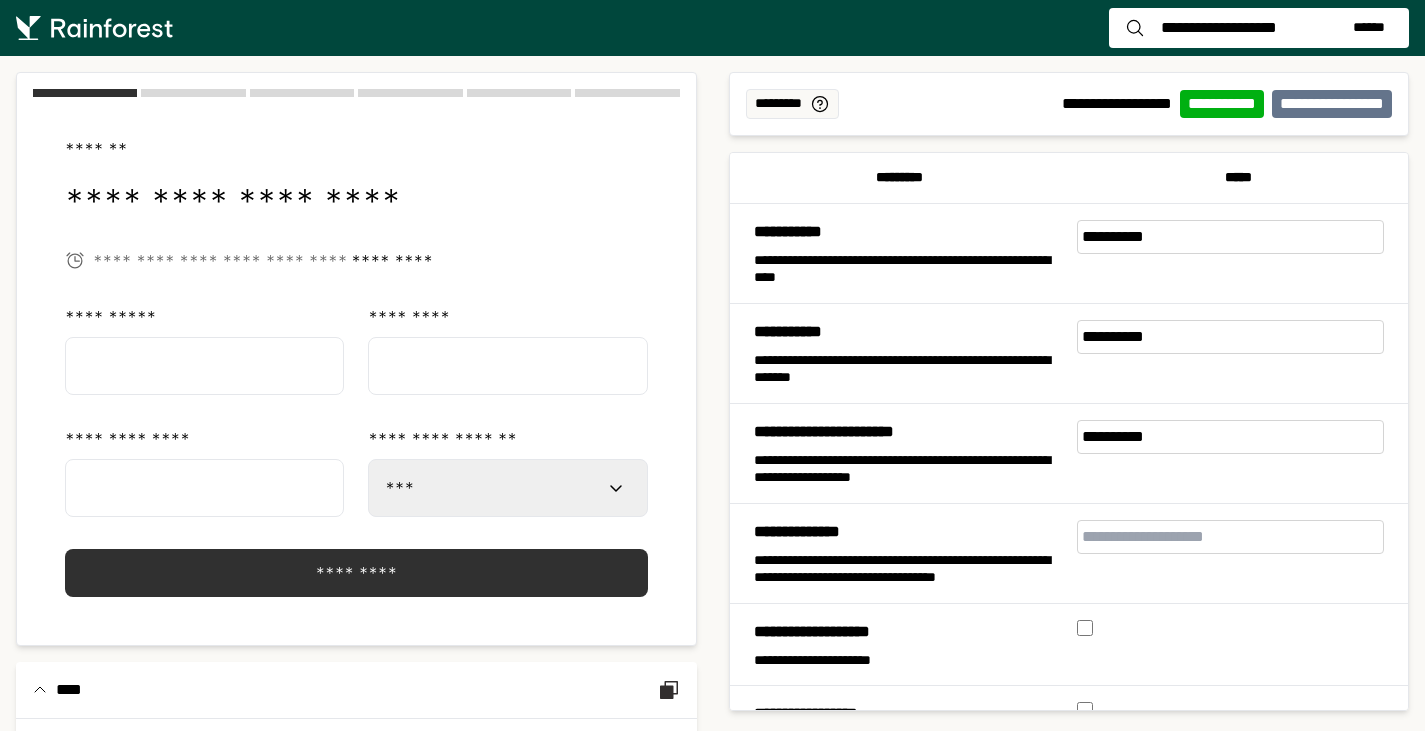 select on "***" 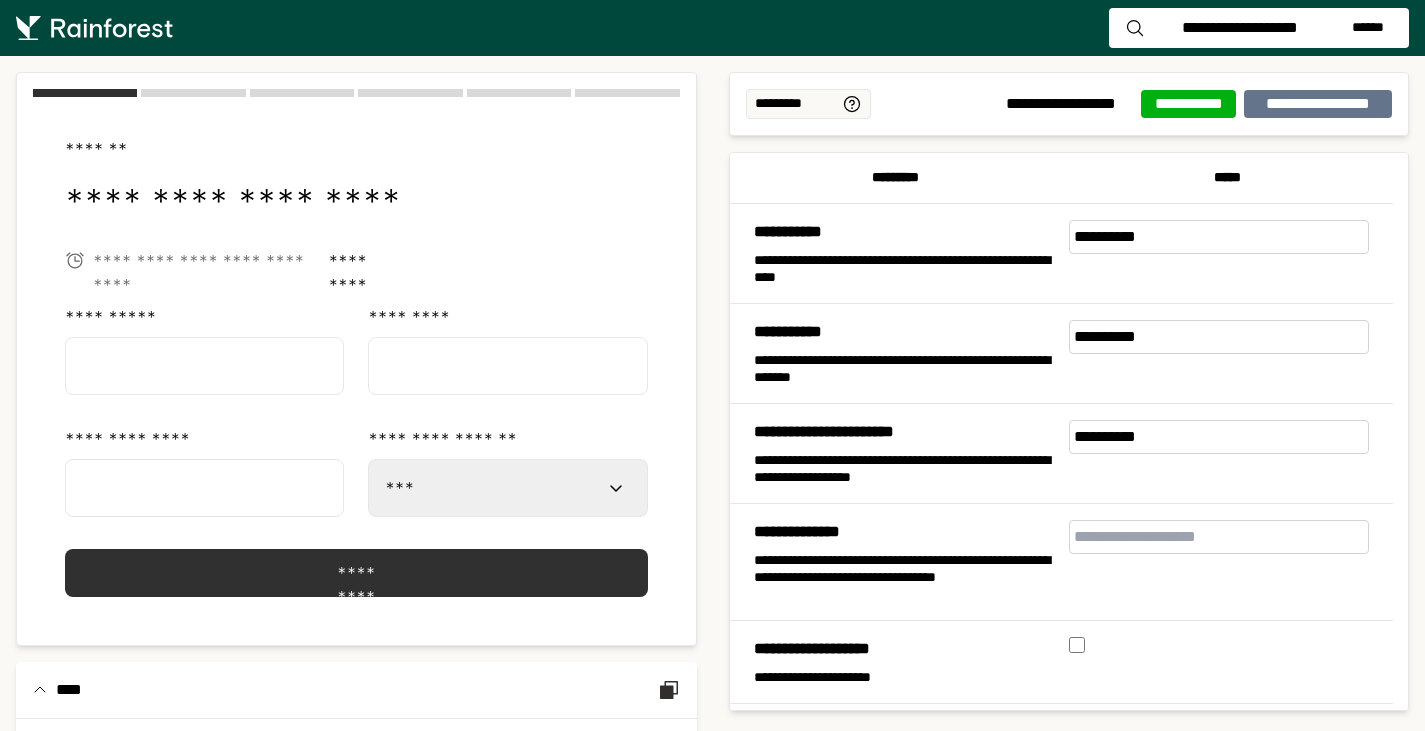 scroll, scrollTop: 0, scrollLeft: 0, axis: both 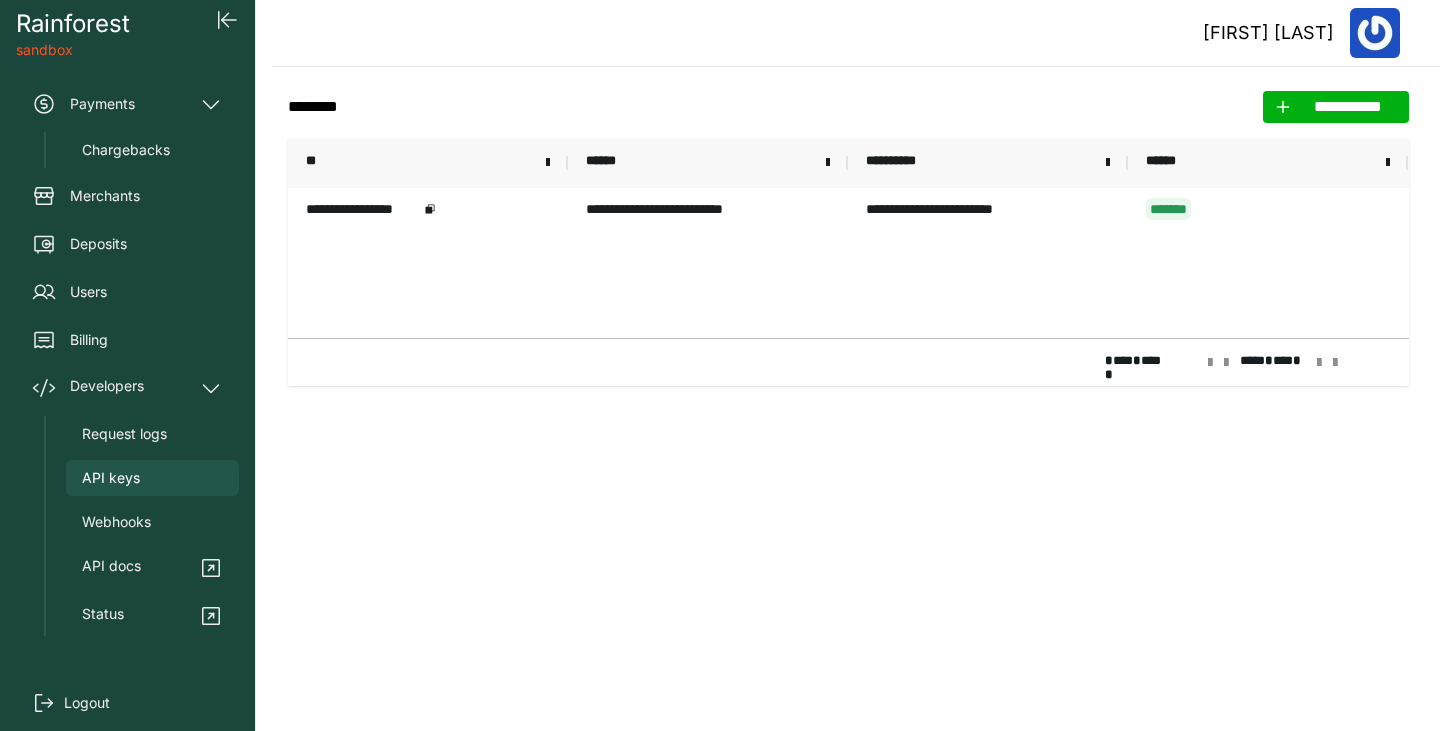 click on "**********" 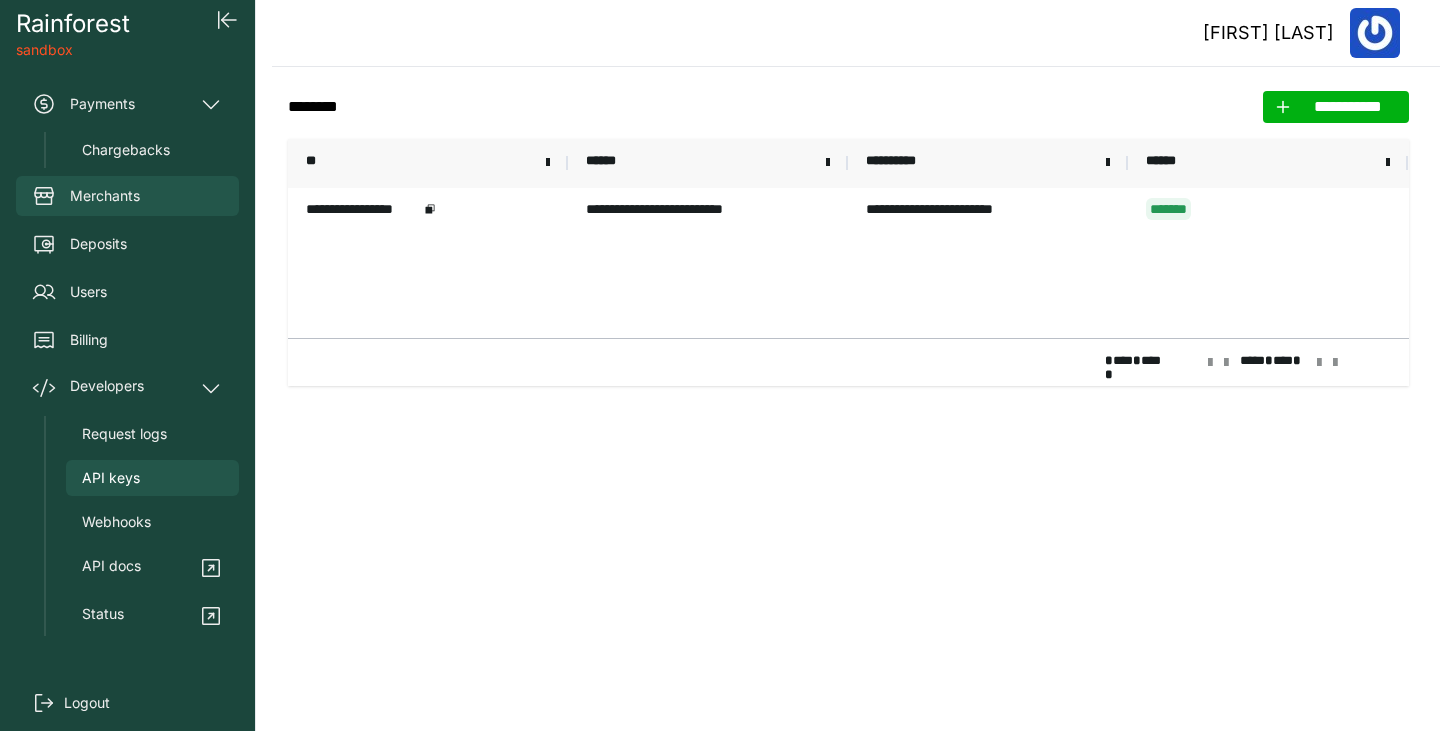 click on "Merchants" at bounding box center (105, 196) 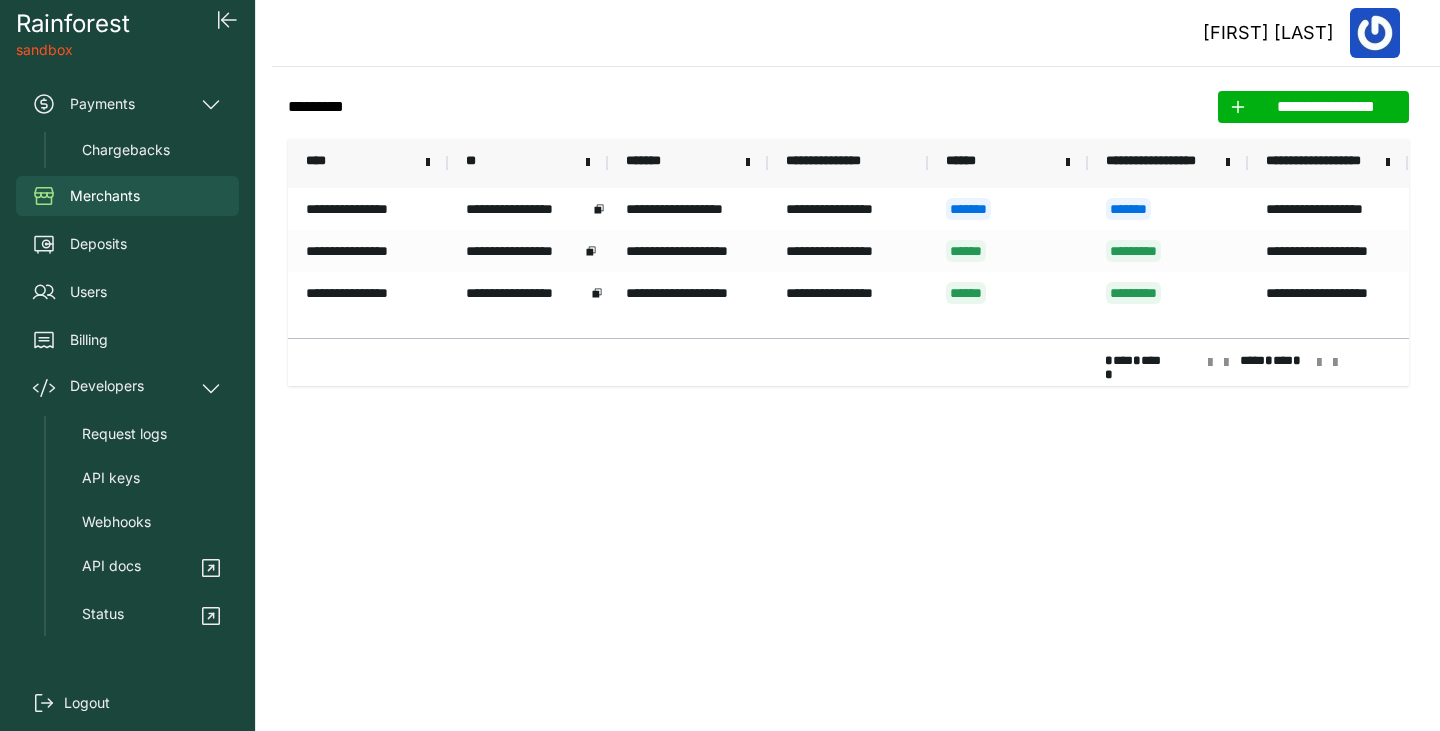 click on "*
**
*
**
*
****
*
**
*" at bounding box center [848, 362] 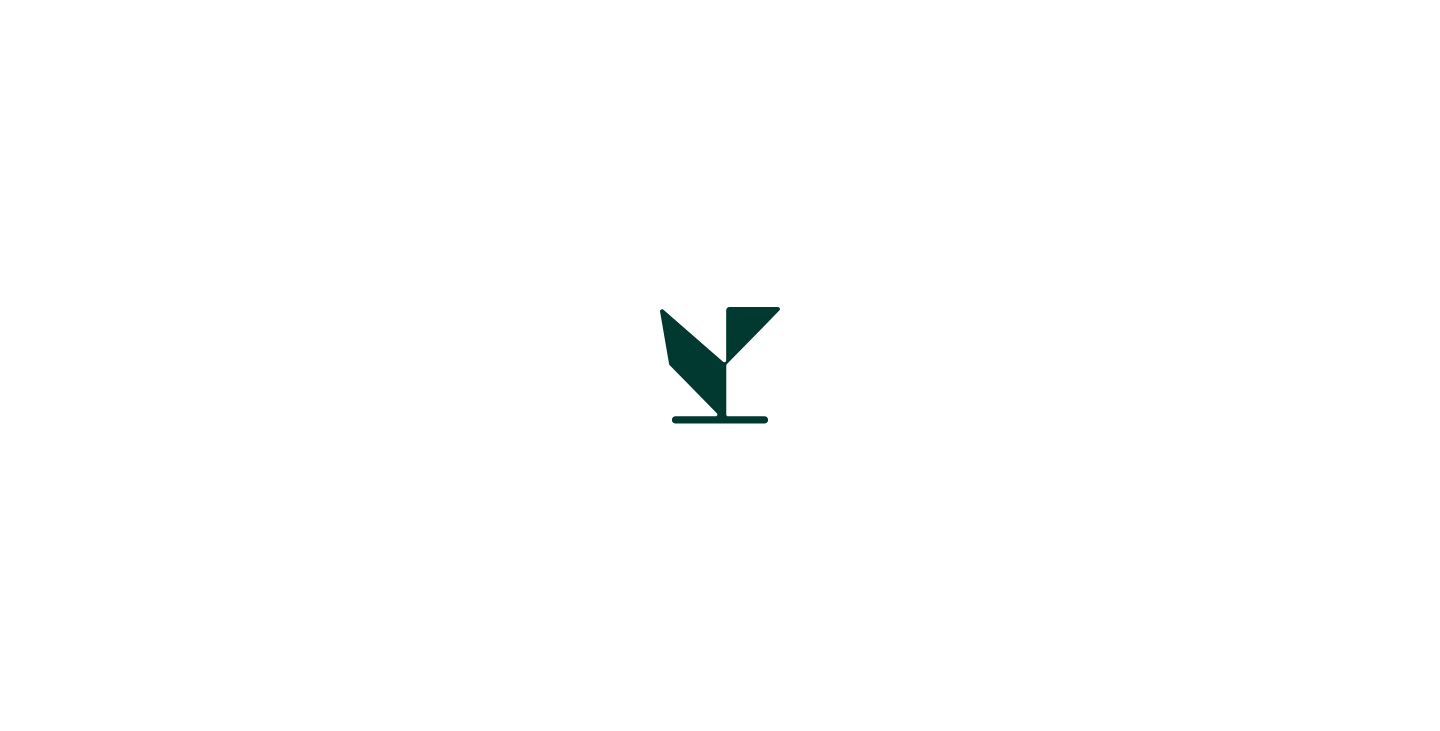 scroll, scrollTop: 0, scrollLeft: 0, axis: both 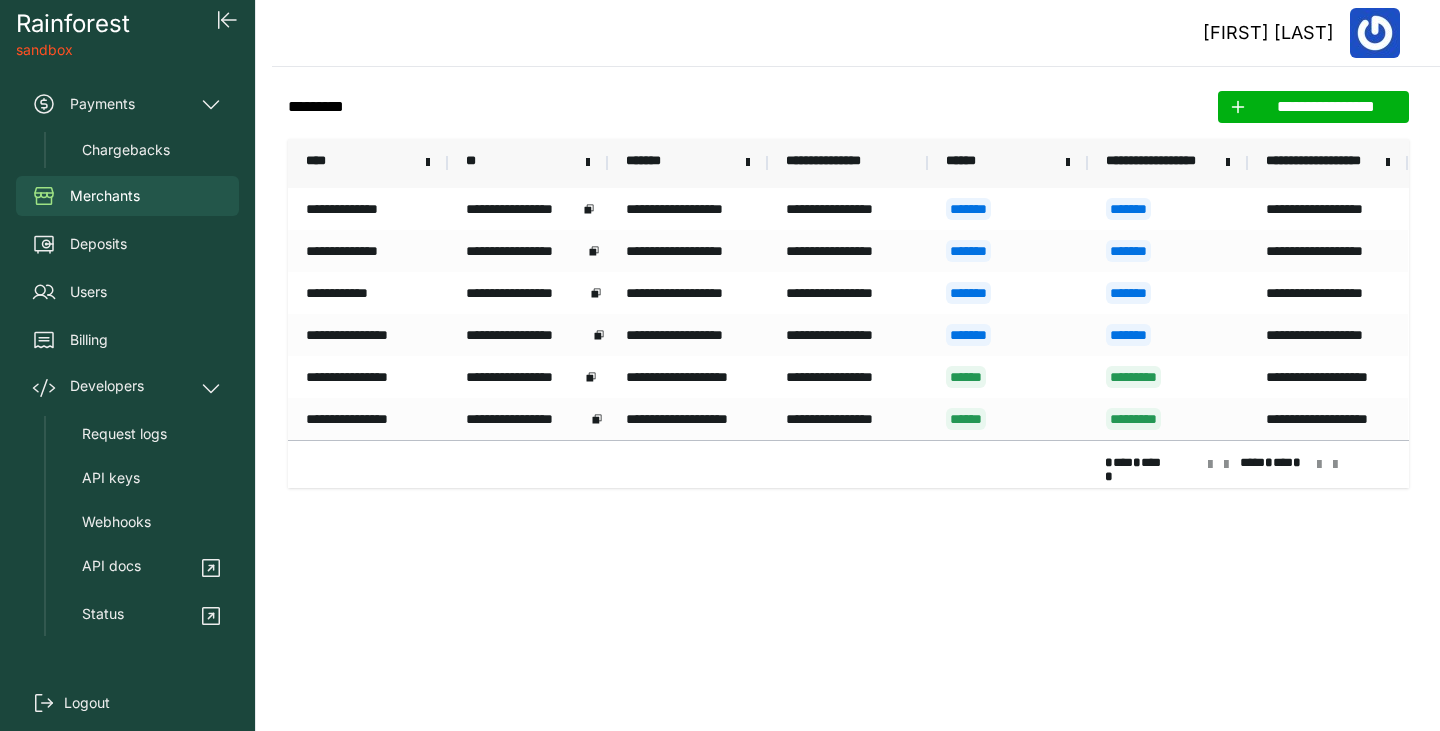click on "Merchants" at bounding box center (105, 196) 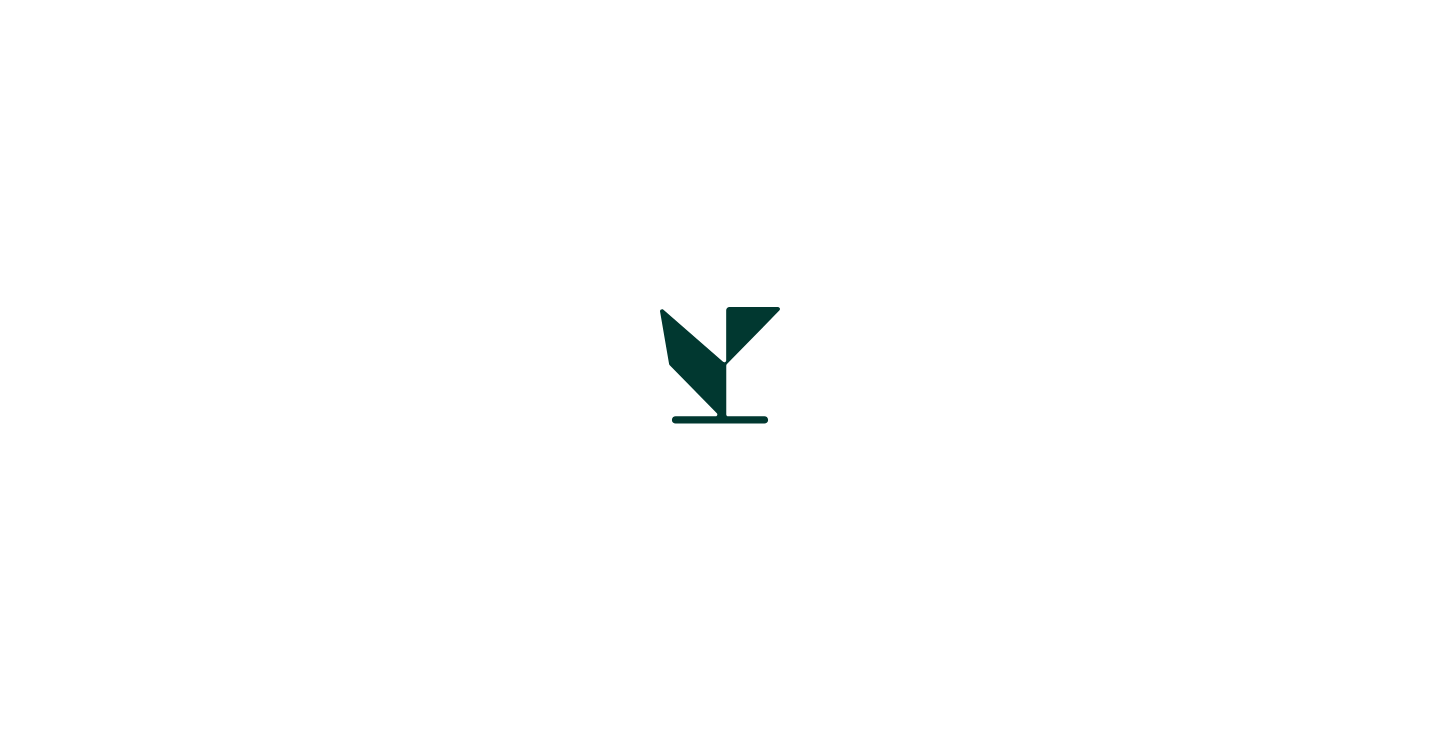 scroll, scrollTop: 0, scrollLeft: 0, axis: both 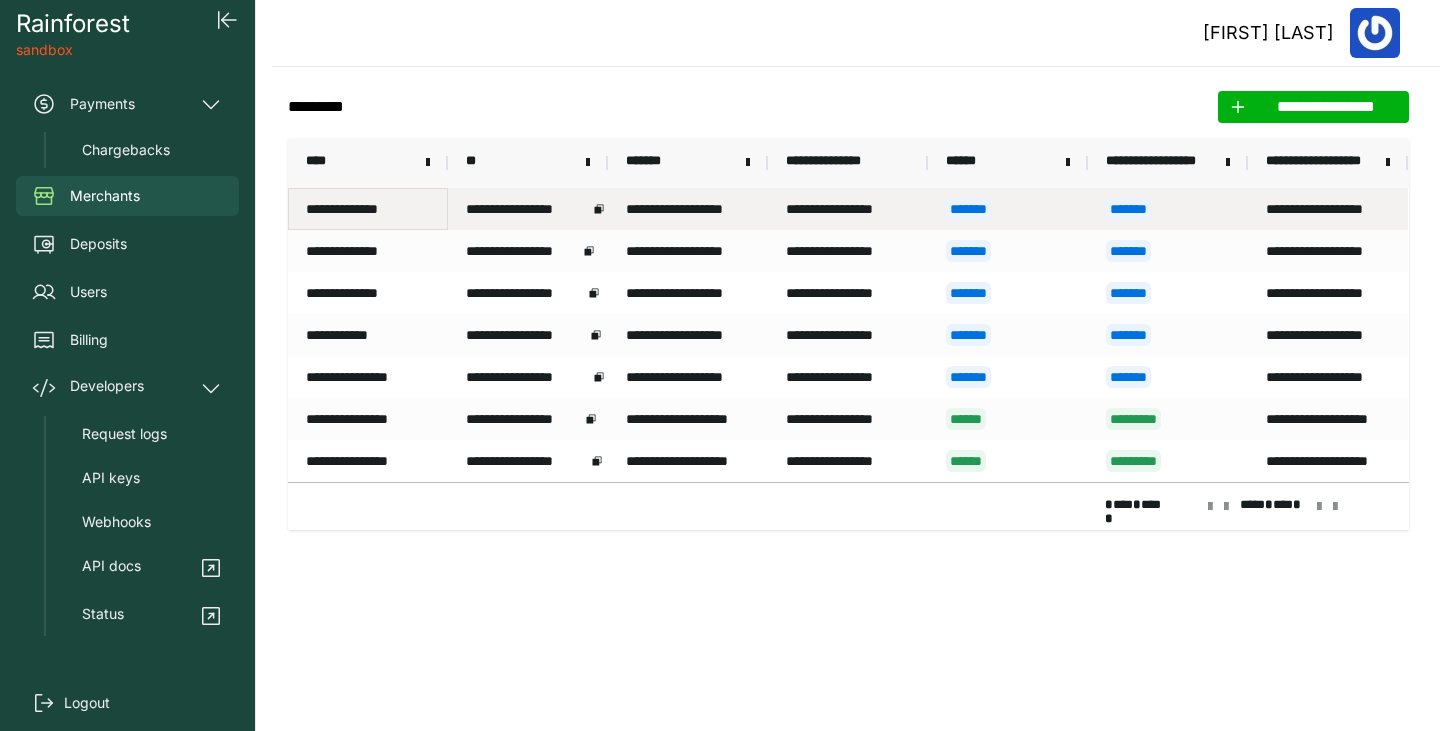 click on "**********" at bounding box center [368, 209] 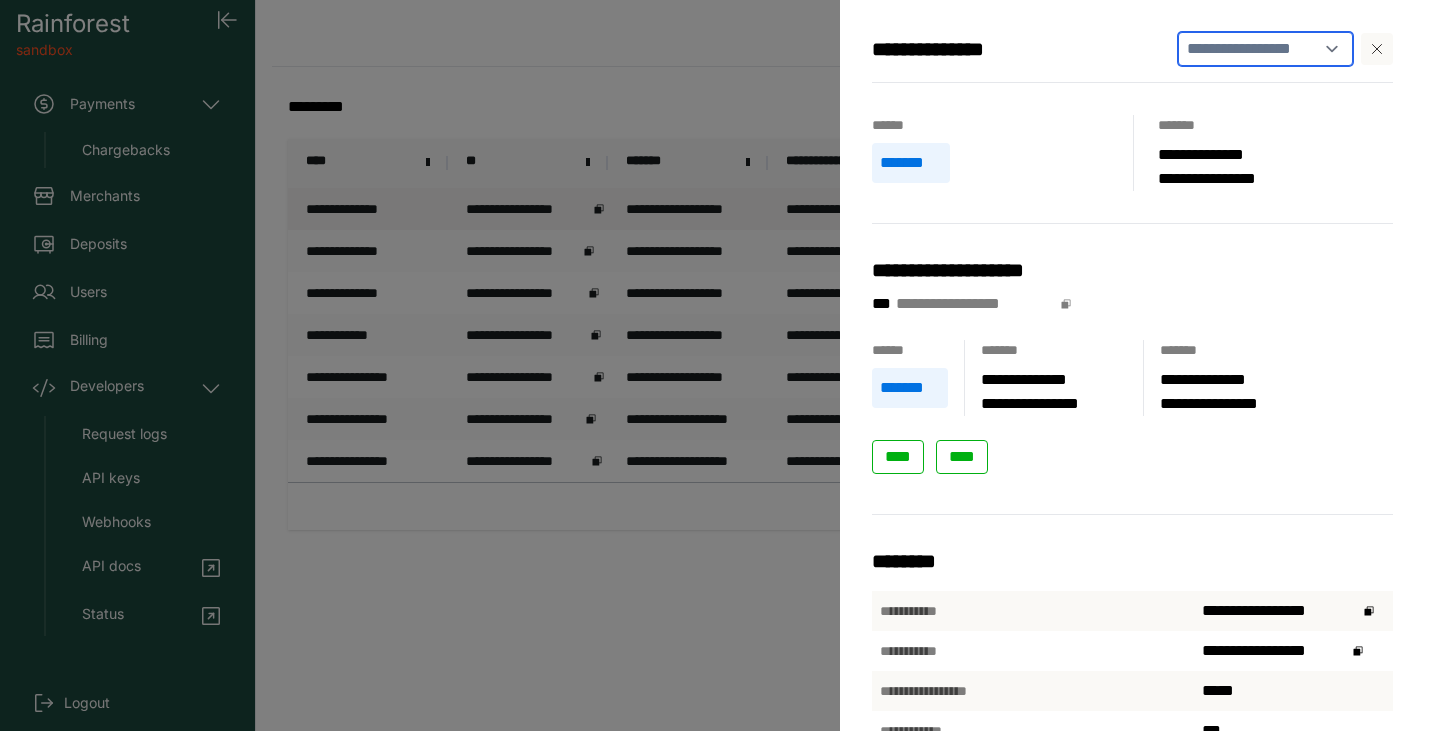 click on "**********" at bounding box center (1265, 49) 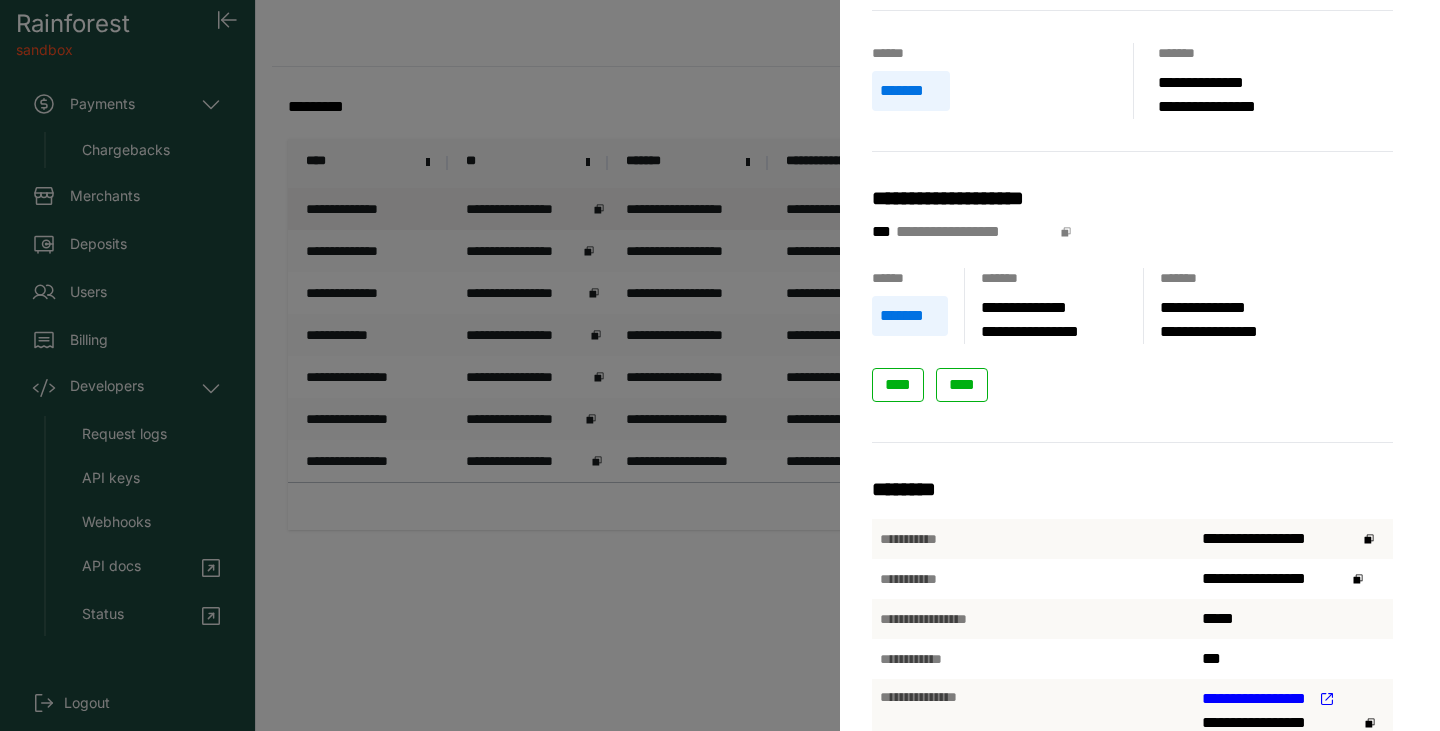 scroll, scrollTop: 0, scrollLeft: 0, axis: both 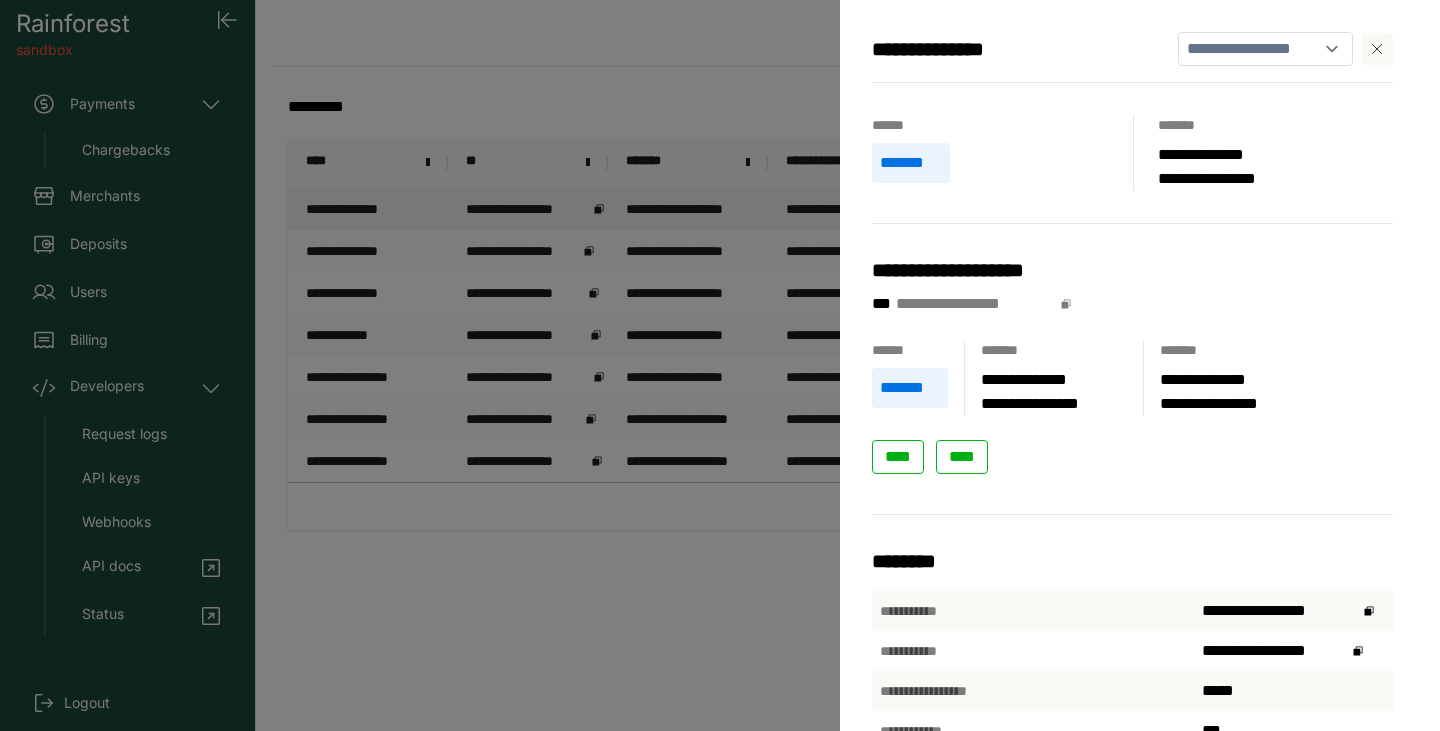 click at bounding box center (1377, 49) 